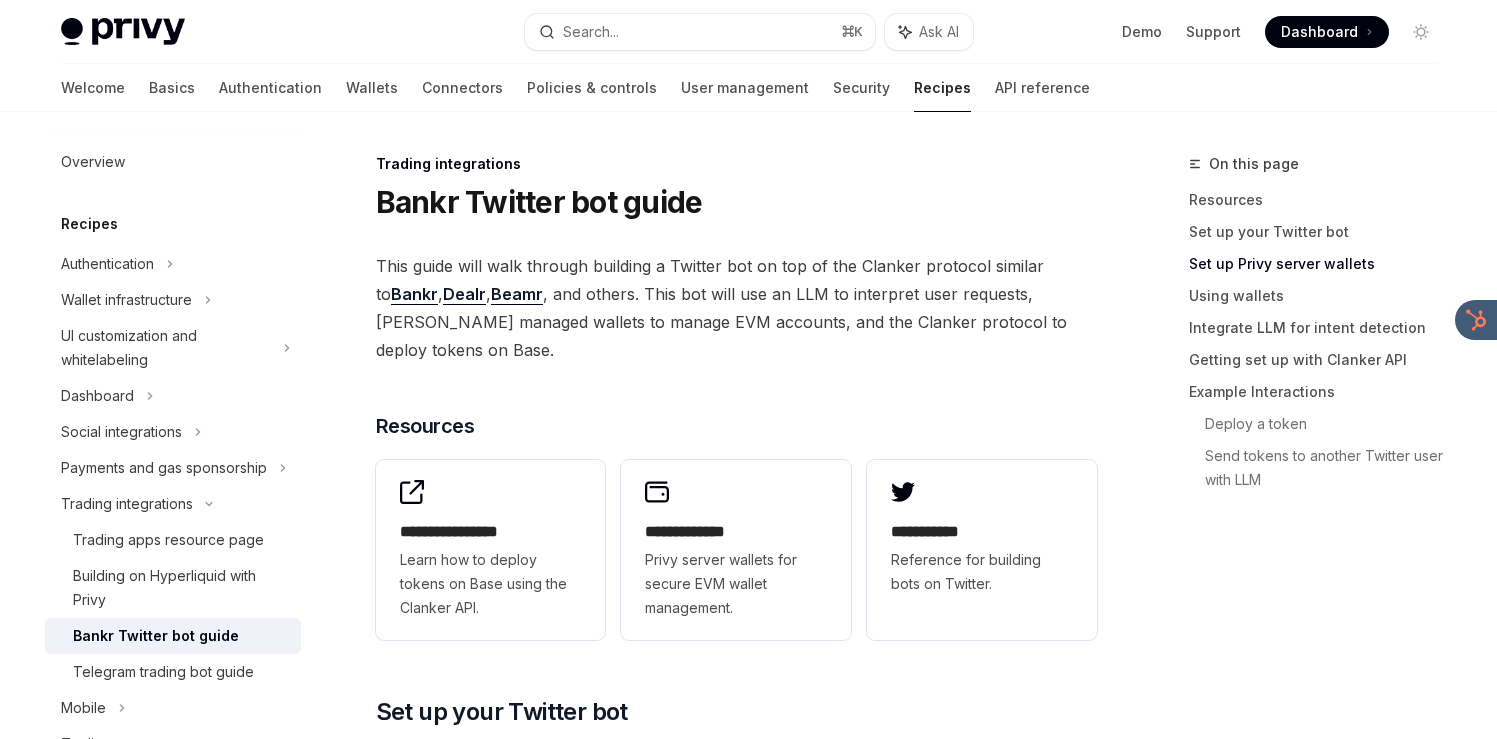 scroll, scrollTop: 949, scrollLeft: 0, axis: vertical 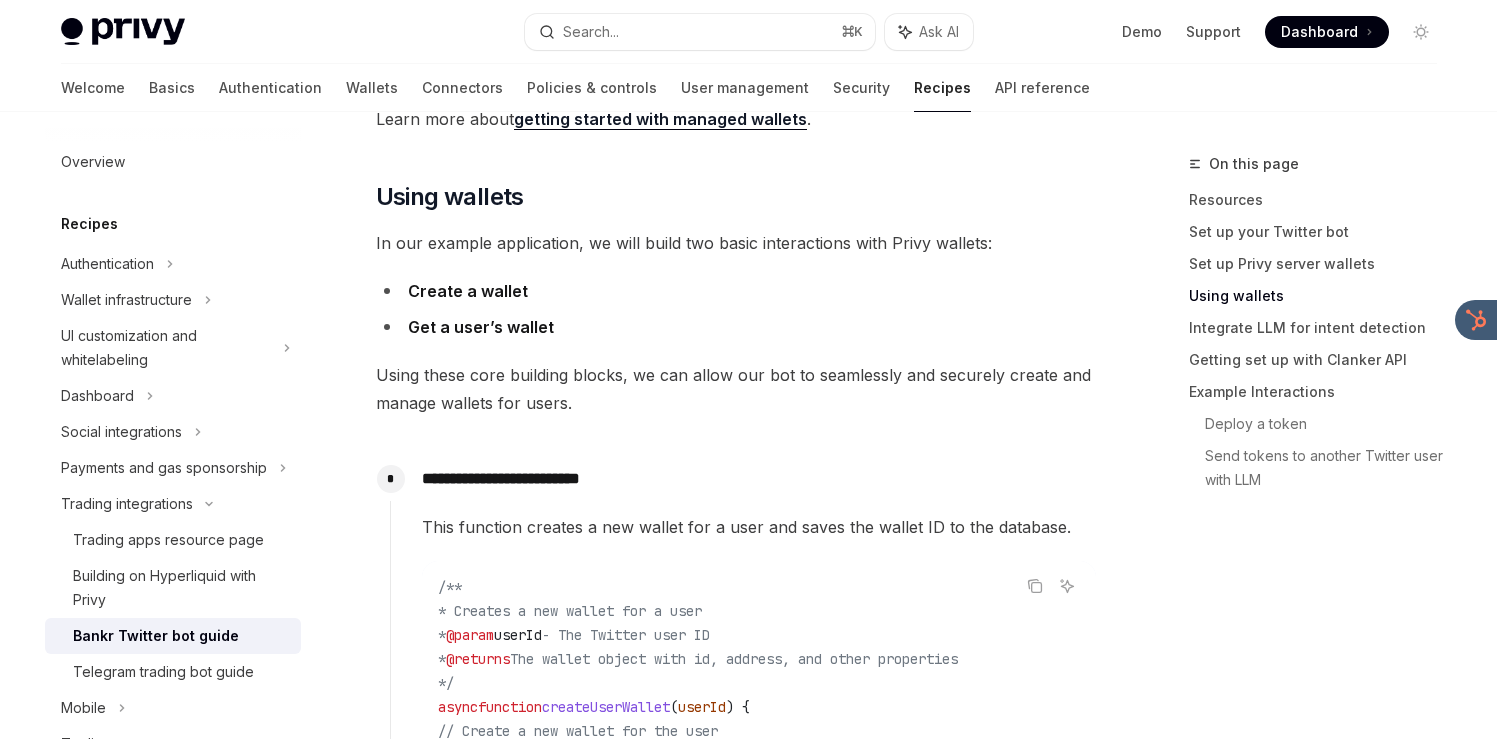 click on "Bankr Twitter bot guide" at bounding box center [156, 636] 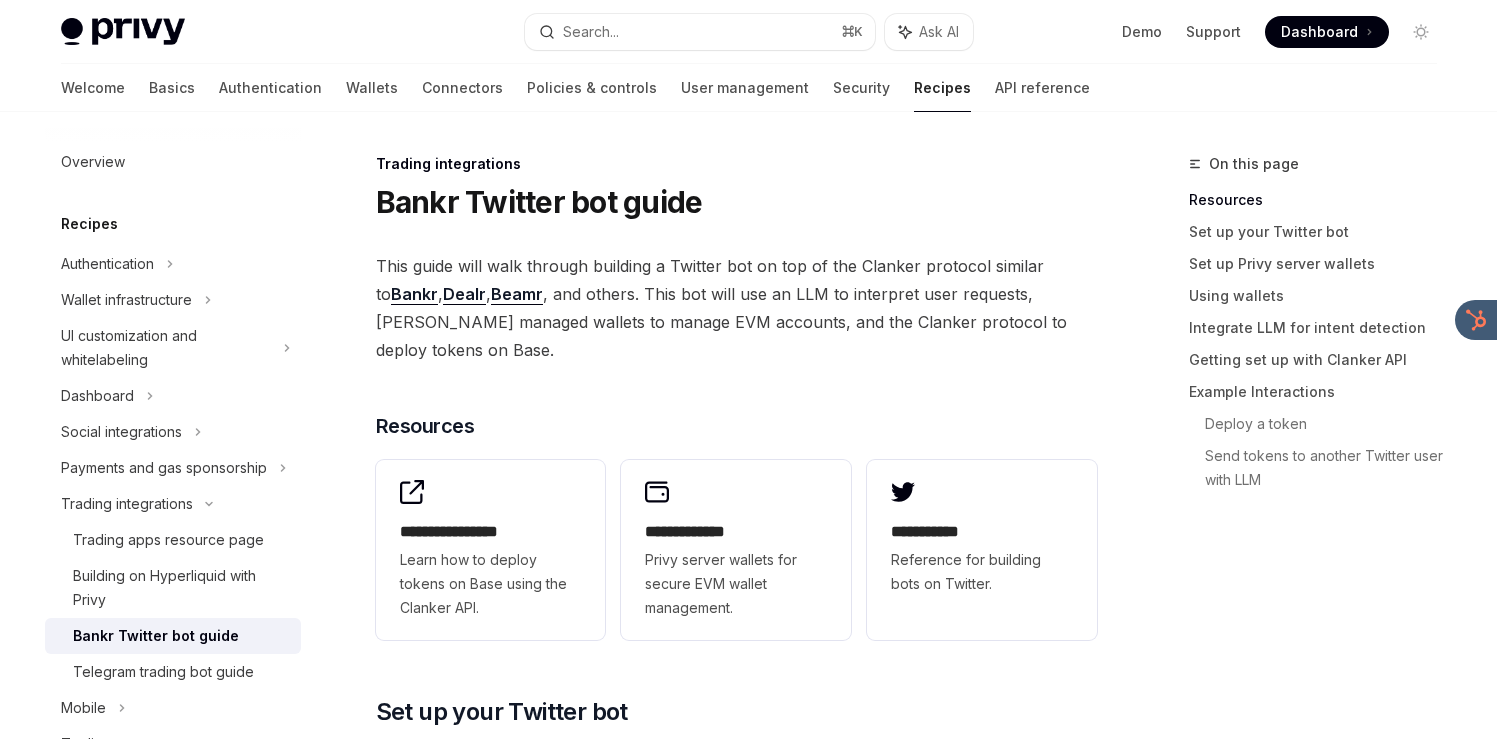 scroll, scrollTop: 31, scrollLeft: 0, axis: vertical 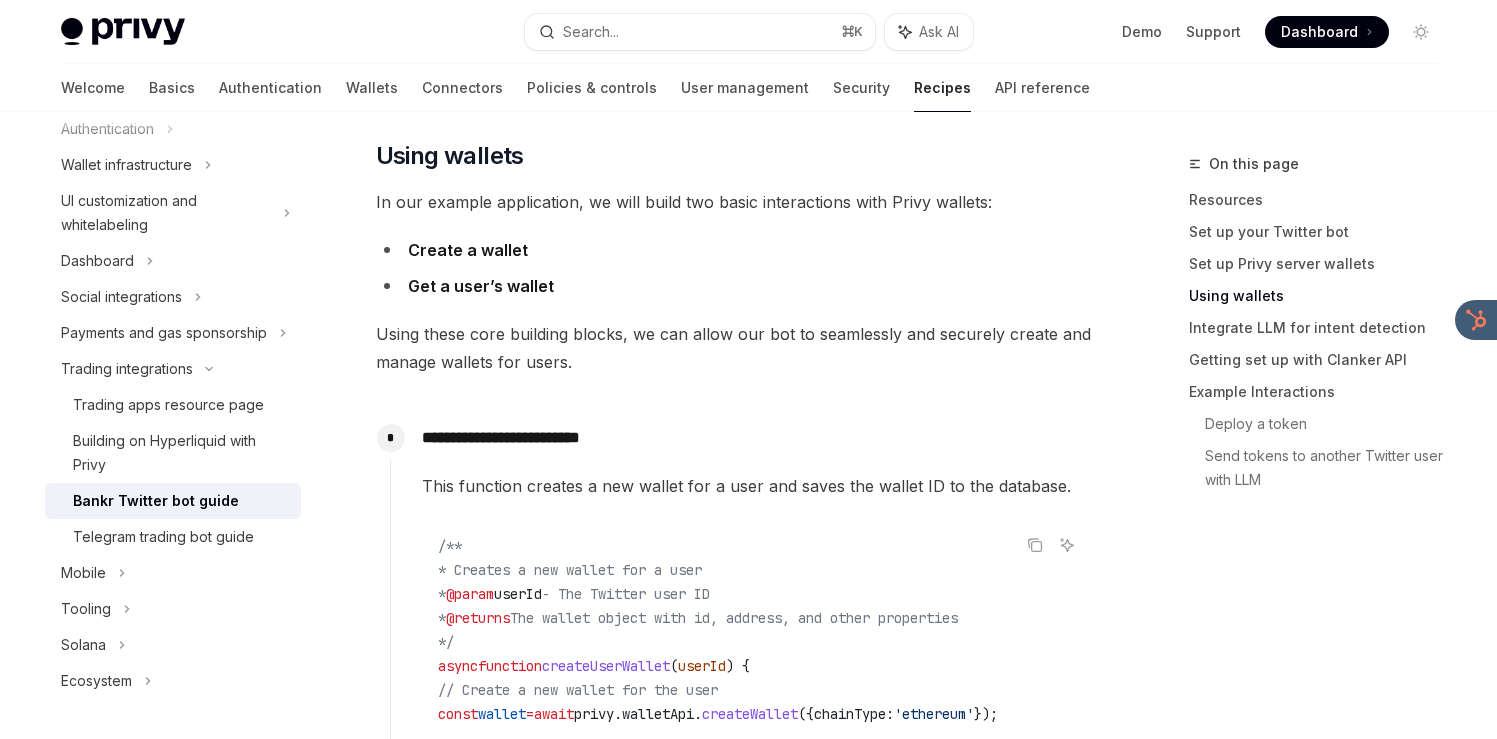 click on "**********" at bounding box center (549, 1511) 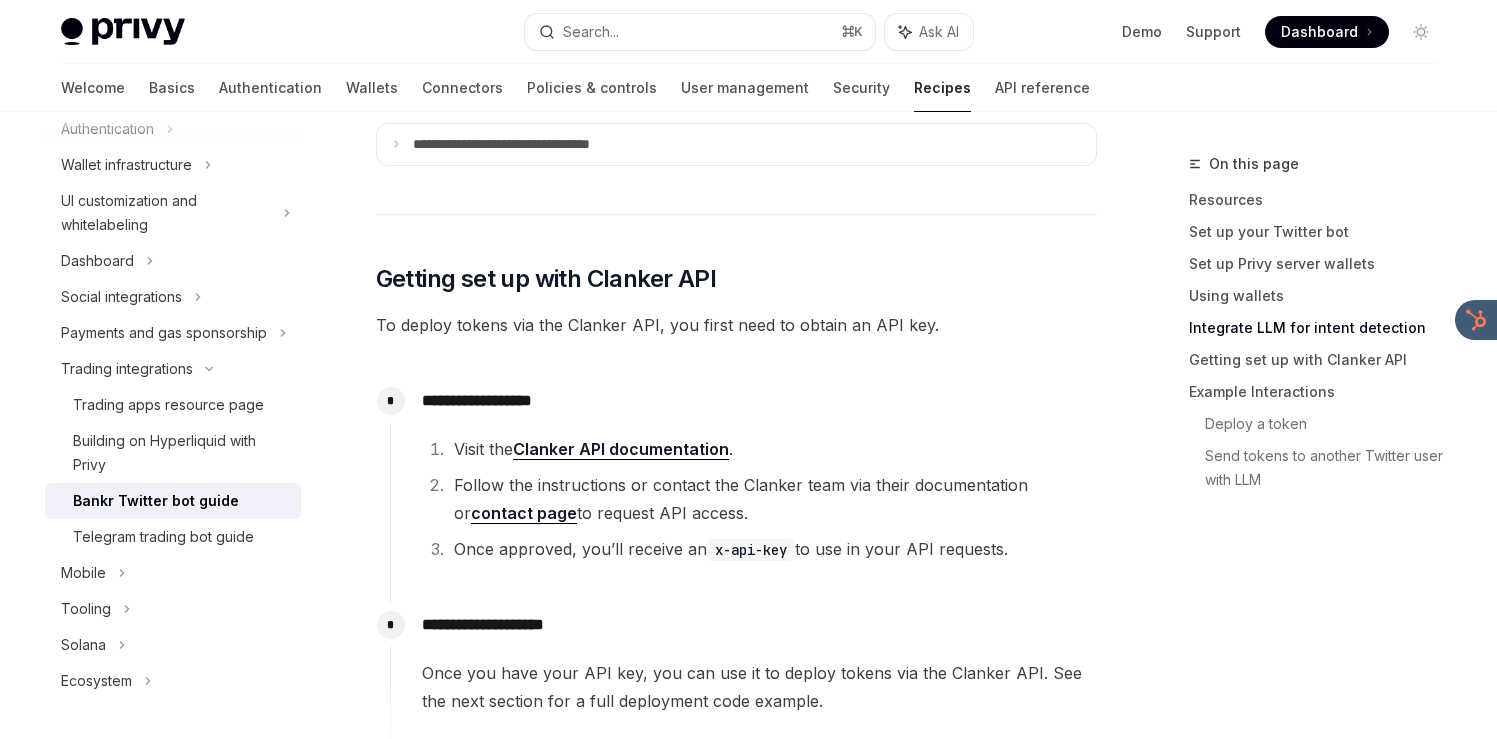 scroll, scrollTop: 3263, scrollLeft: 0, axis: vertical 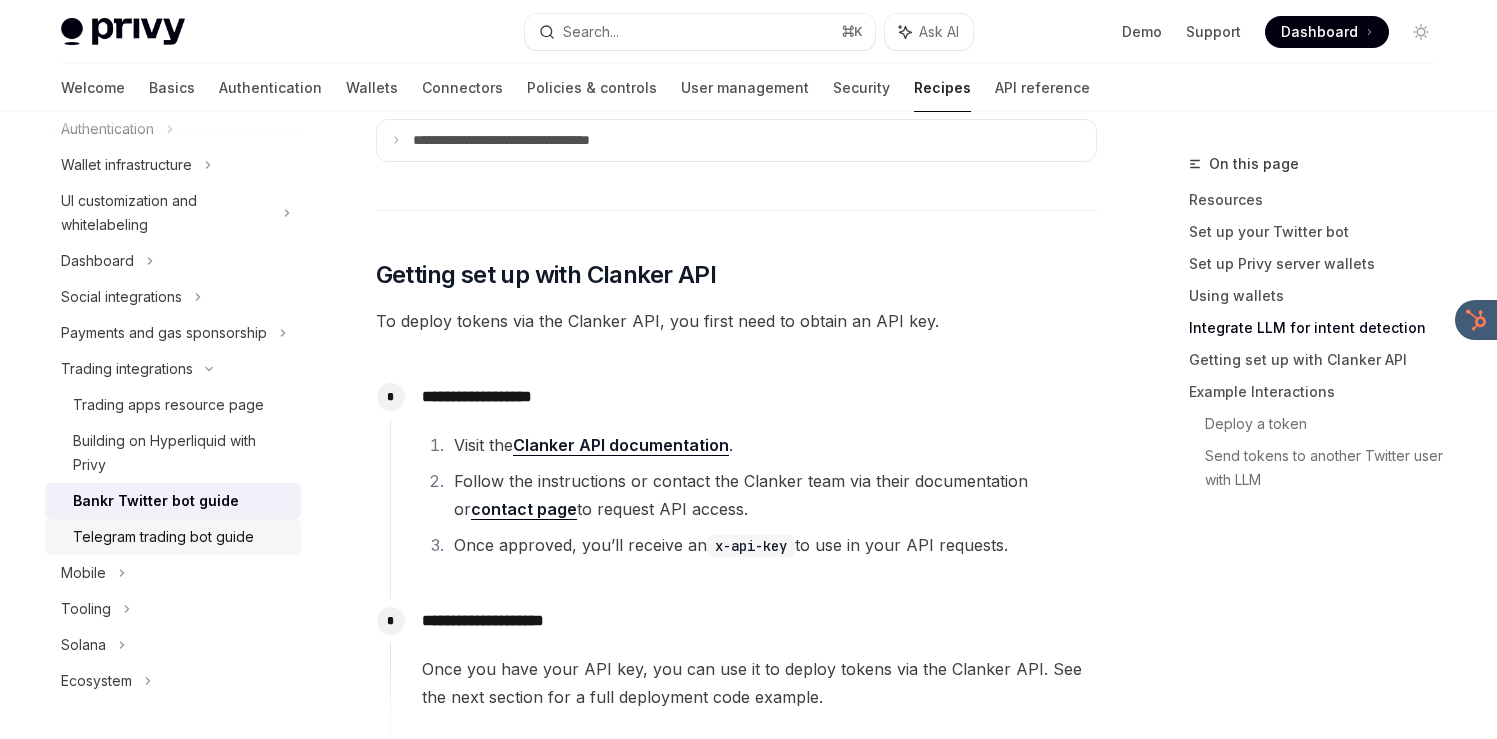 click on "Telegram trading bot guide" at bounding box center [163, 537] 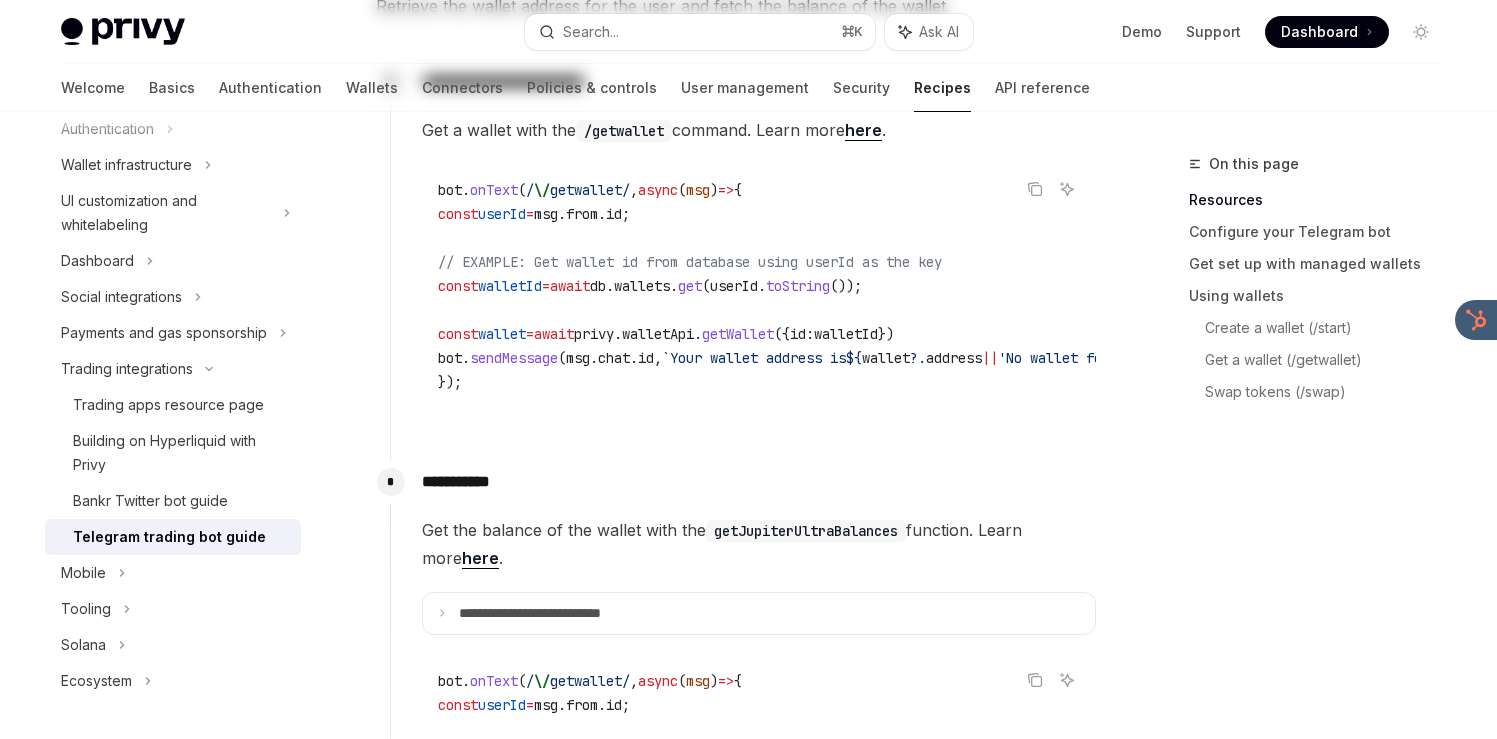 scroll, scrollTop: 0, scrollLeft: 0, axis: both 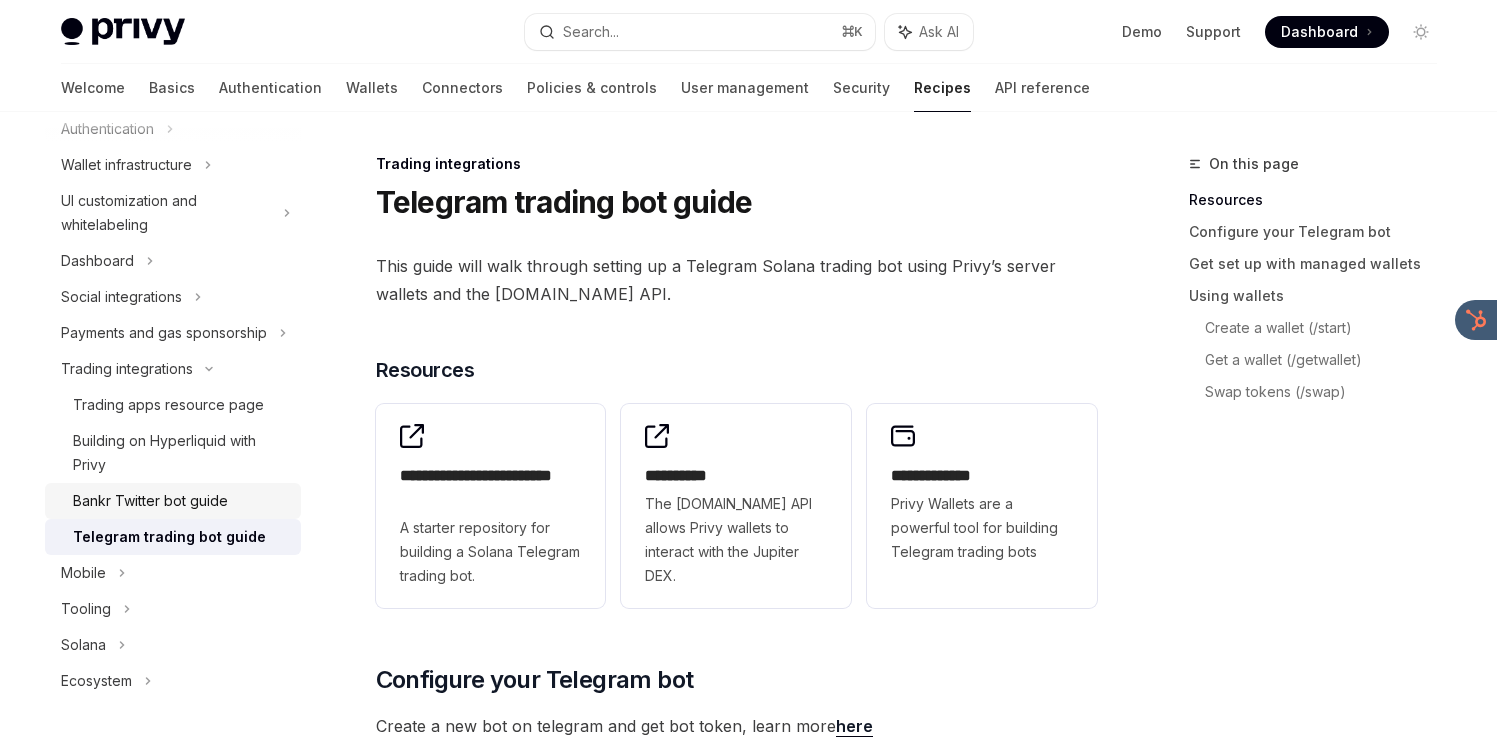 click on "Bankr Twitter bot guide" at bounding box center (173, 501) 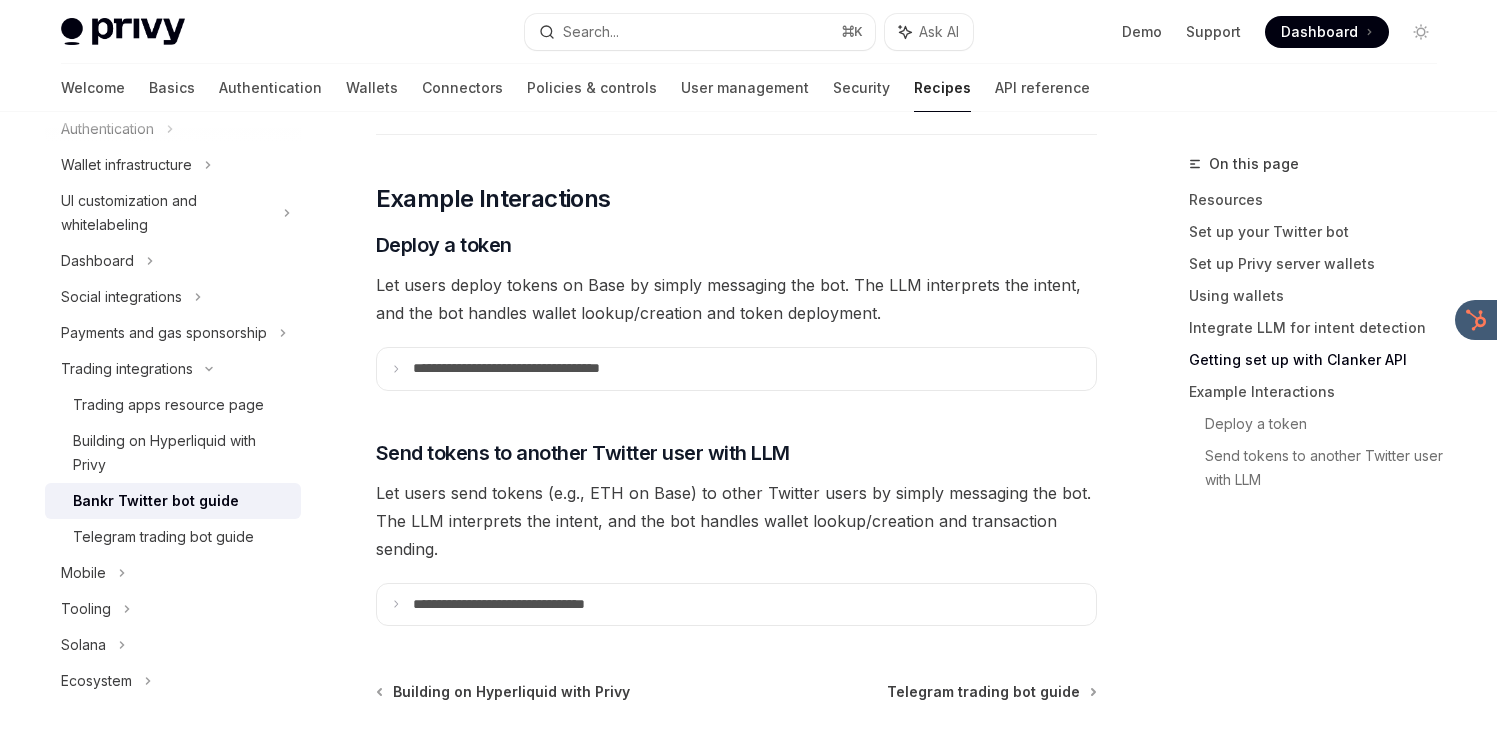 scroll, scrollTop: 3969, scrollLeft: 0, axis: vertical 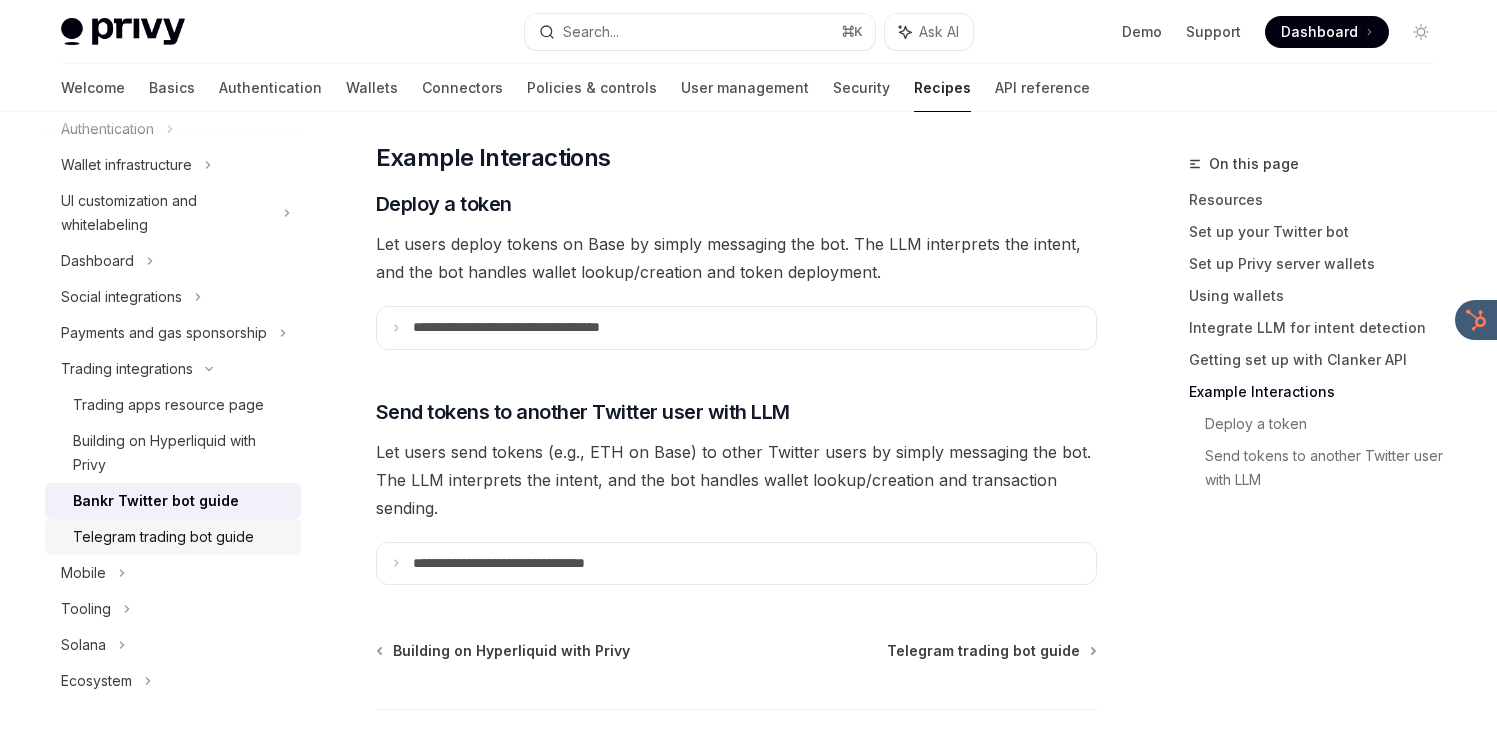 click on "Telegram trading bot guide" at bounding box center [163, 537] 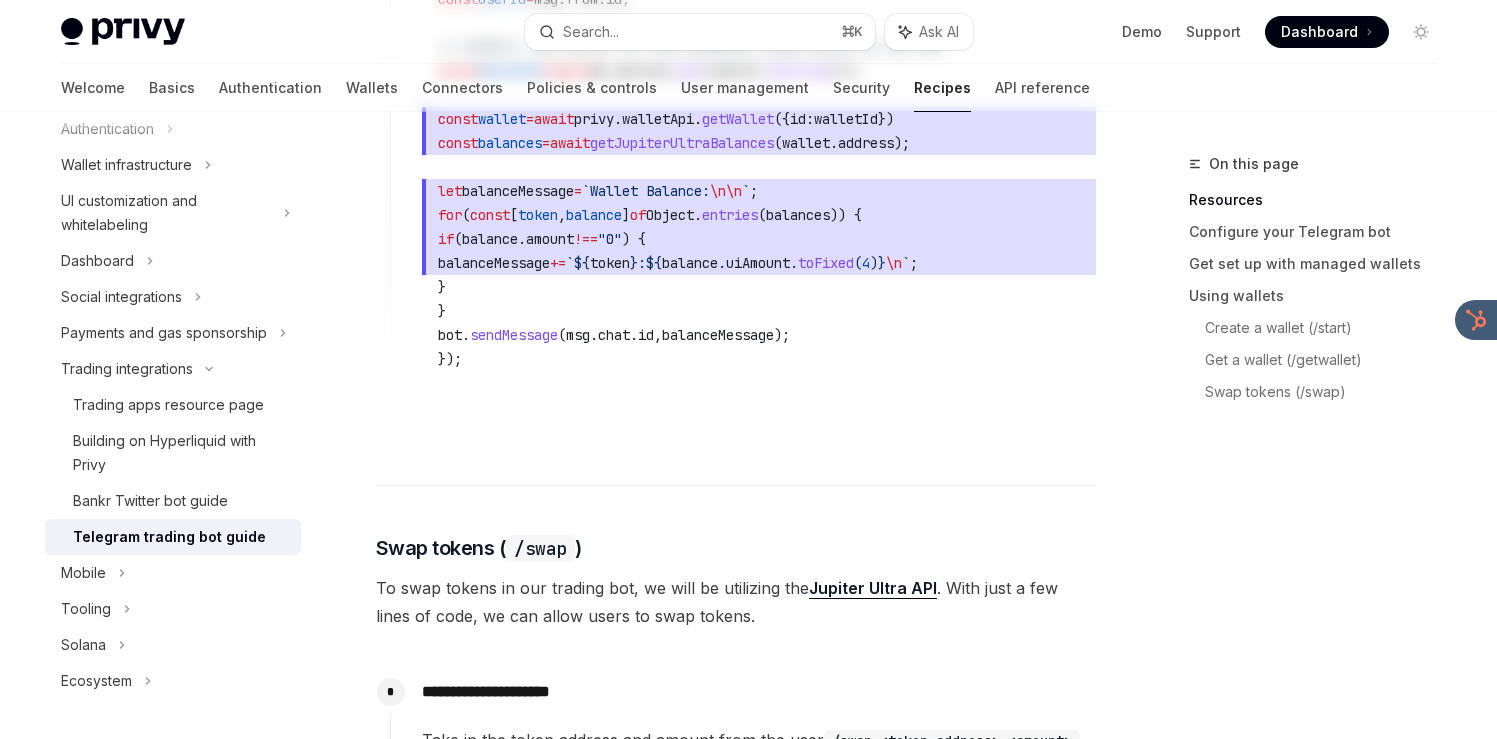 scroll, scrollTop: 0, scrollLeft: 0, axis: both 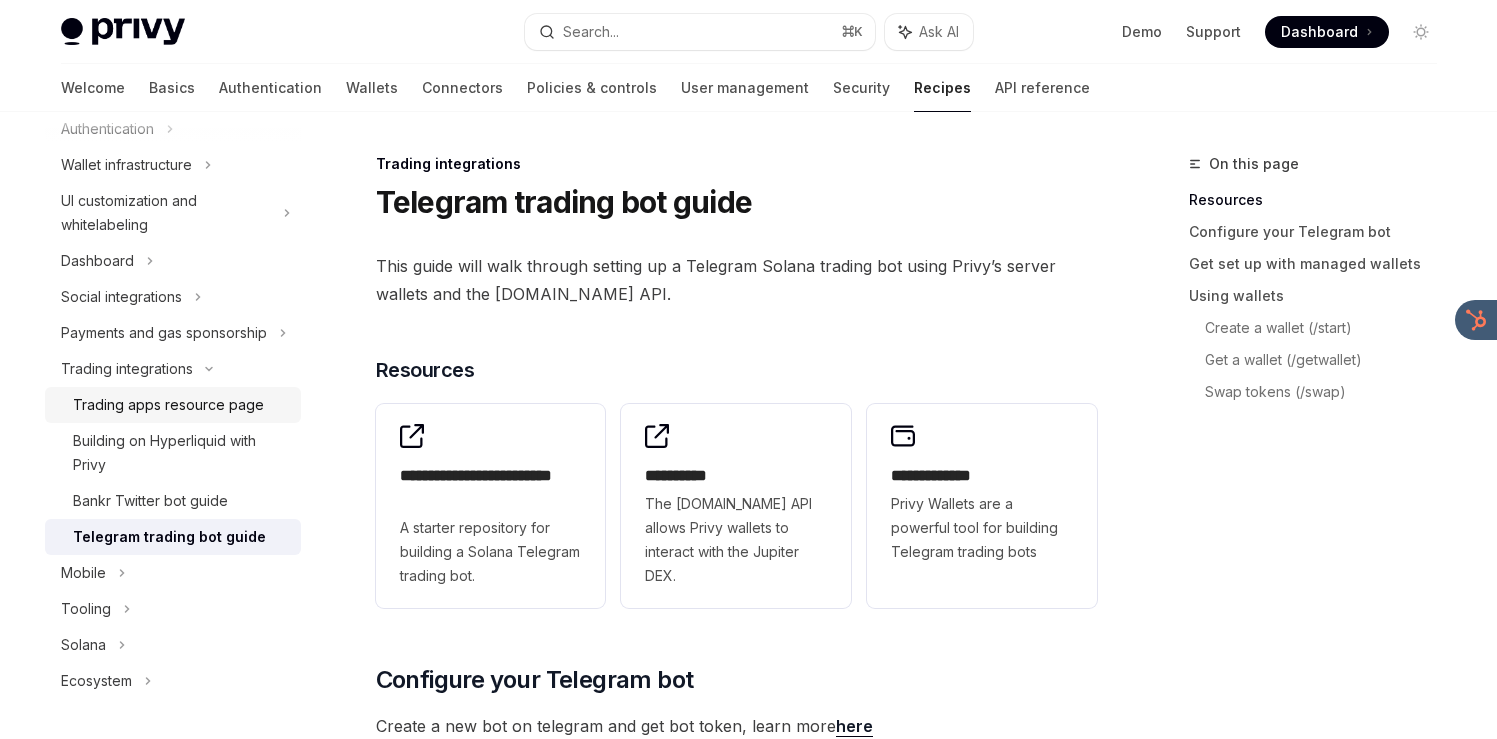 click on "Trading apps resource page" at bounding box center (168, 405) 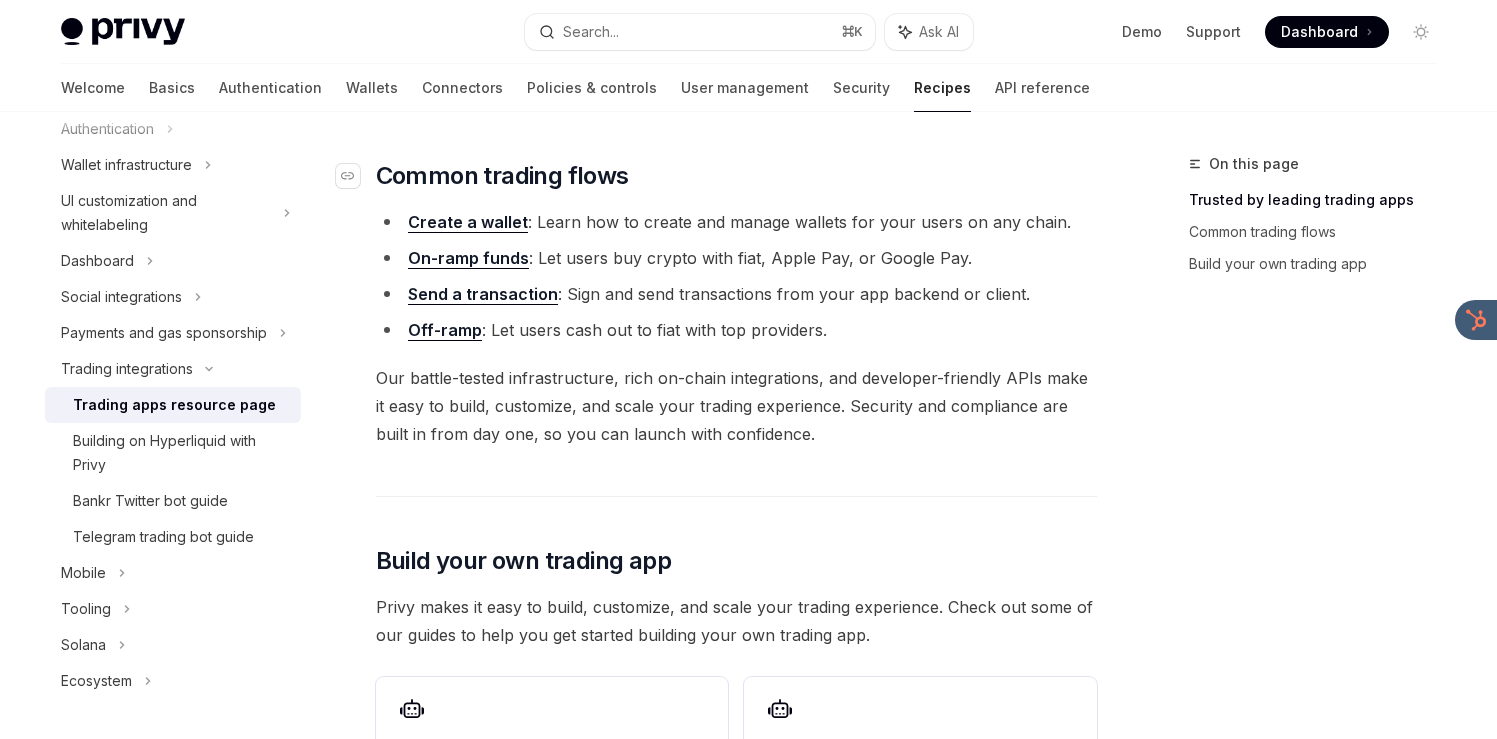 scroll, scrollTop: 640, scrollLeft: 0, axis: vertical 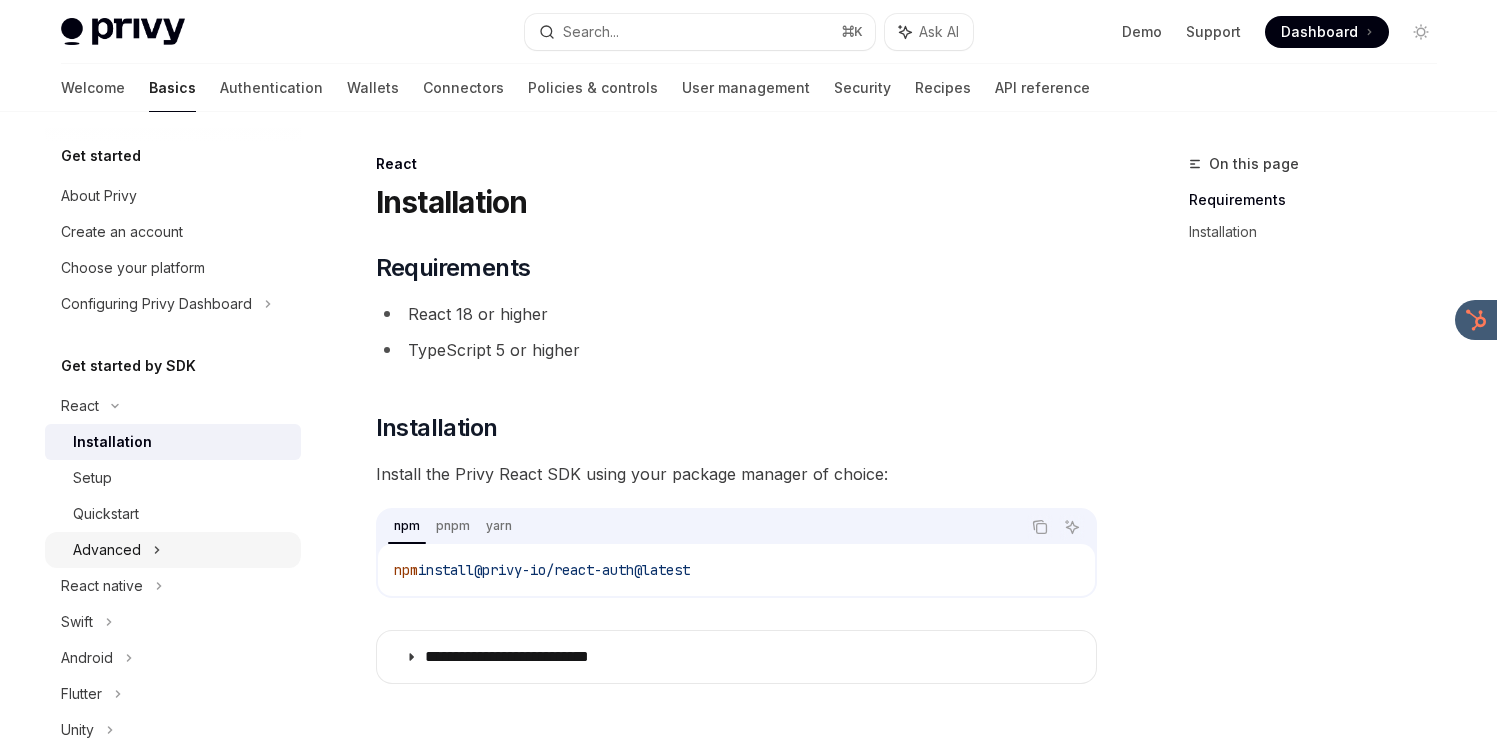 click on "Advanced" at bounding box center (173, 550) 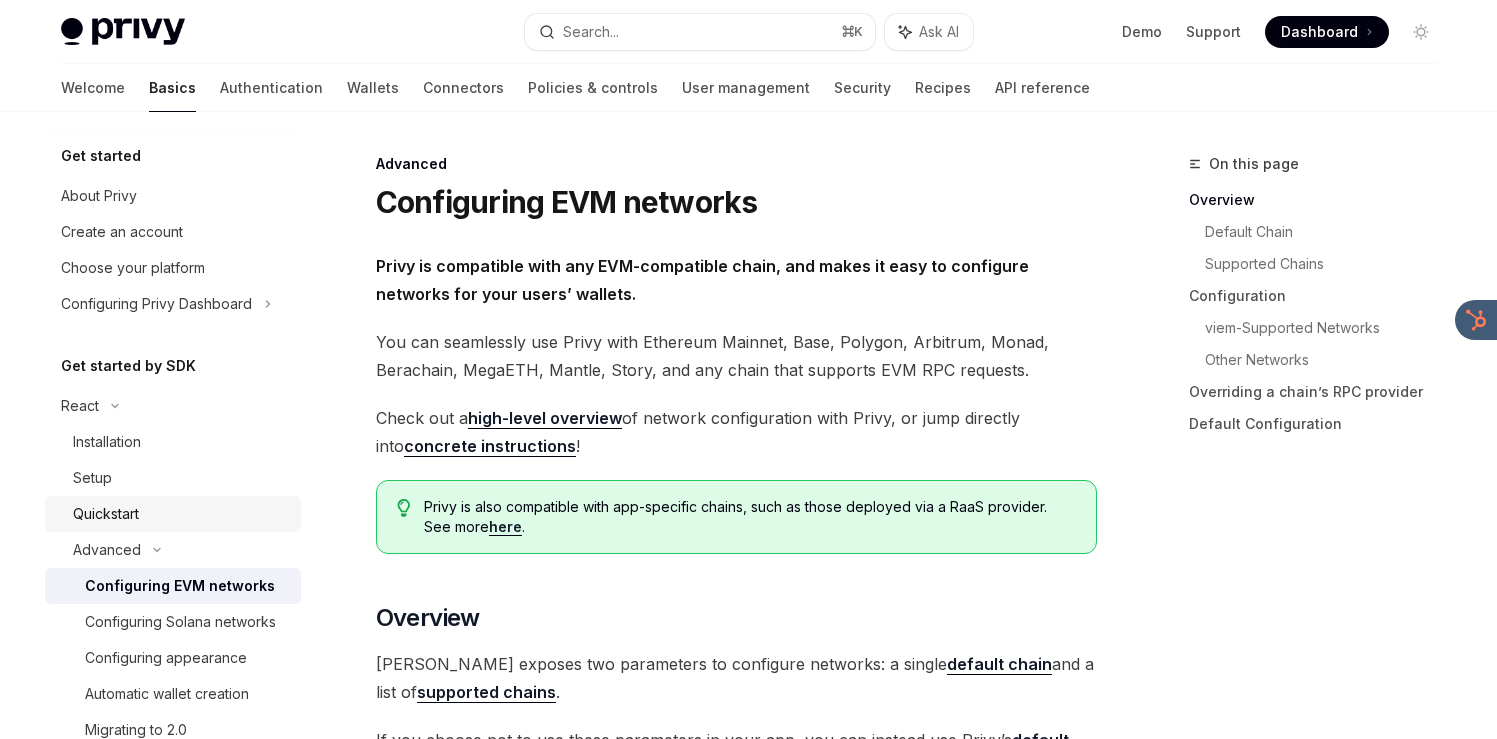 click on "Quickstart" at bounding box center [181, 514] 